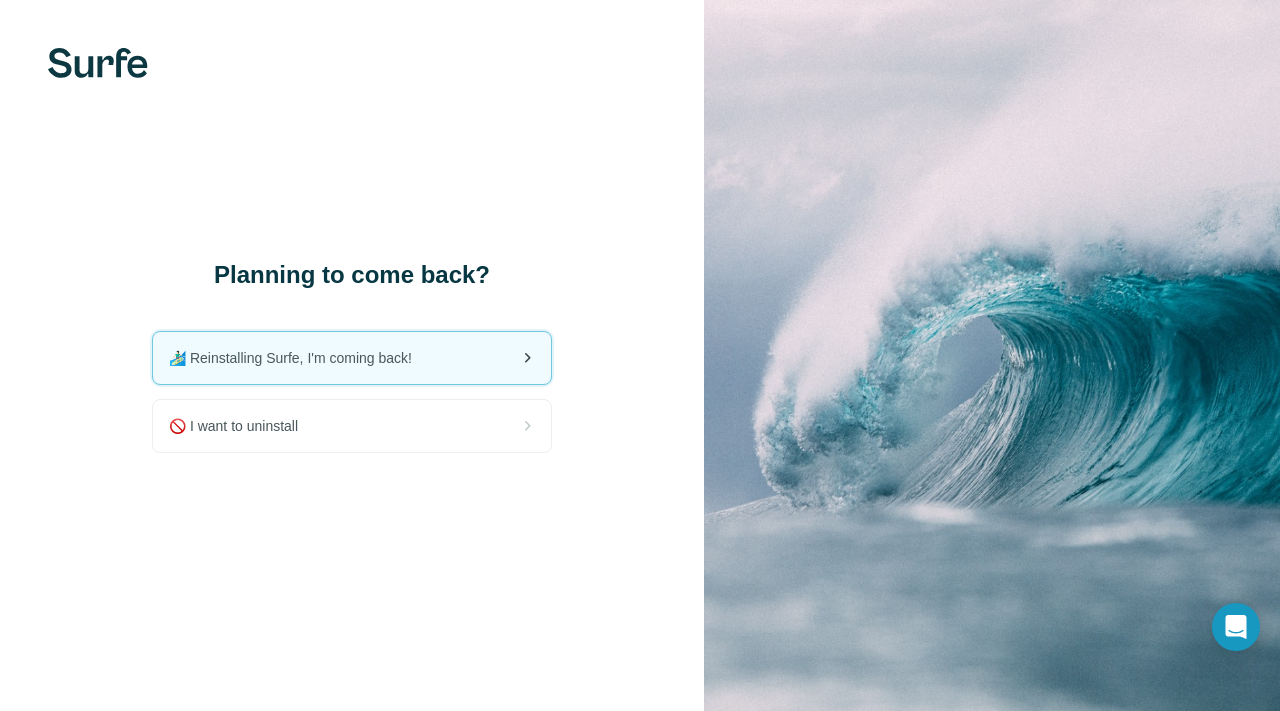 scroll, scrollTop: 0, scrollLeft: 0, axis: both 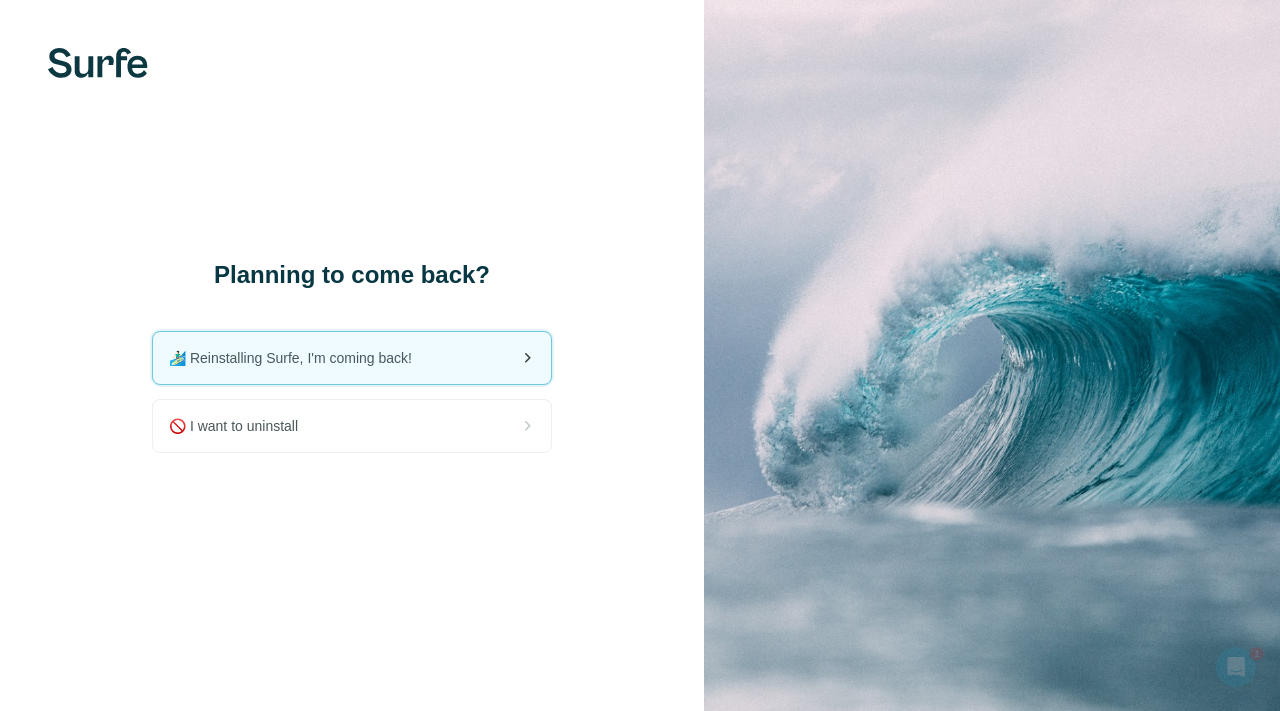 click on "🏄🏻‍♂️ Reinstalling Surfe, I'm coming back!" at bounding box center (352, 358) 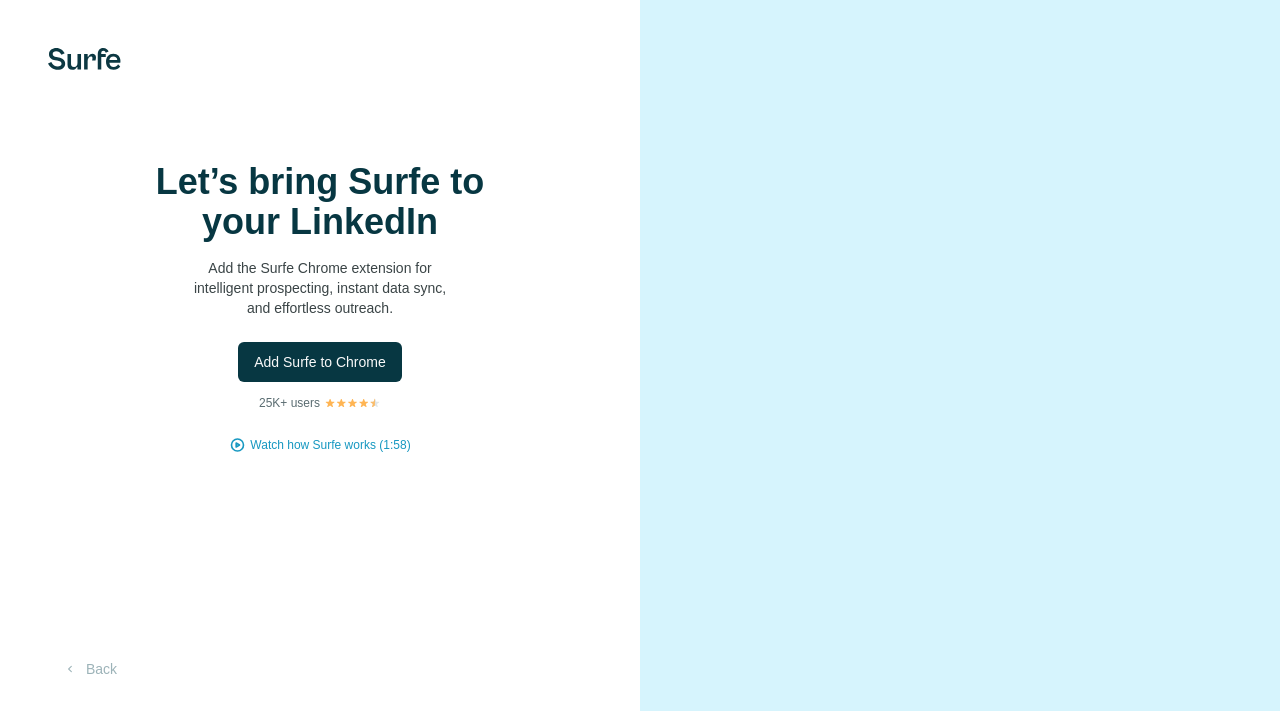 scroll, scrollTop: 0, scrollLeft: 0, axis: both 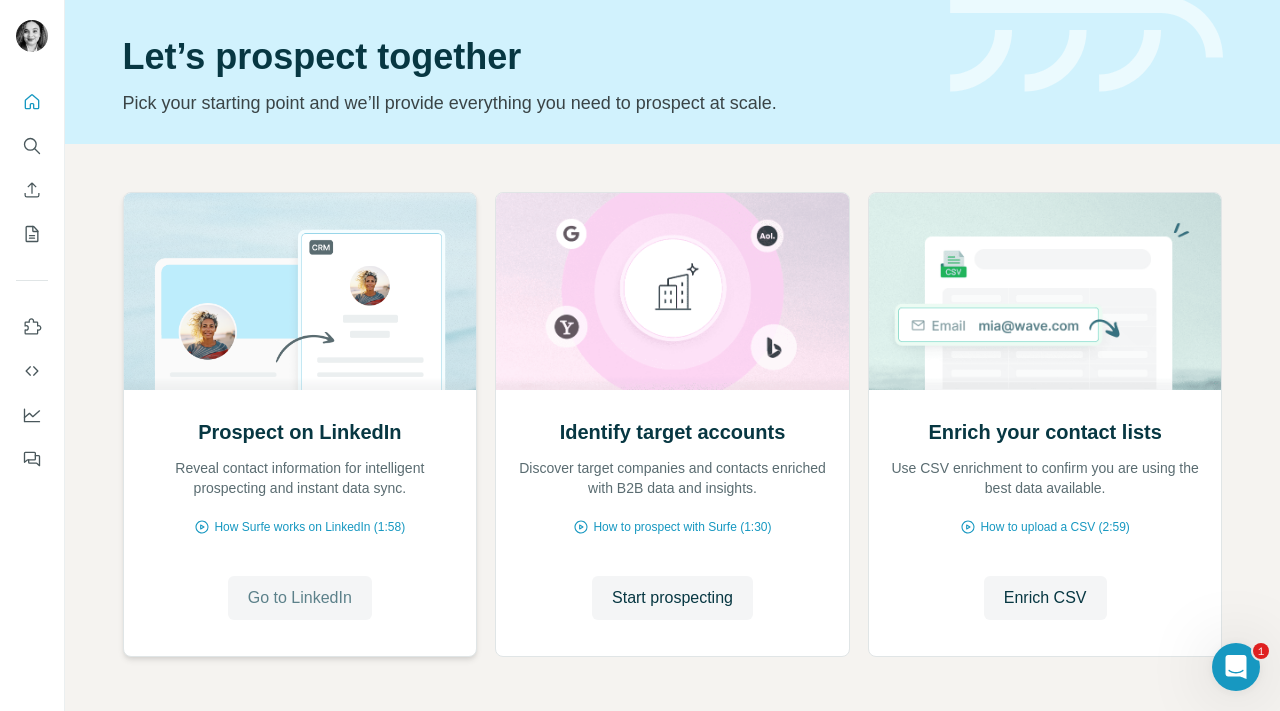 click on "Go to LinkedIn" at bounding box center [300, 598] 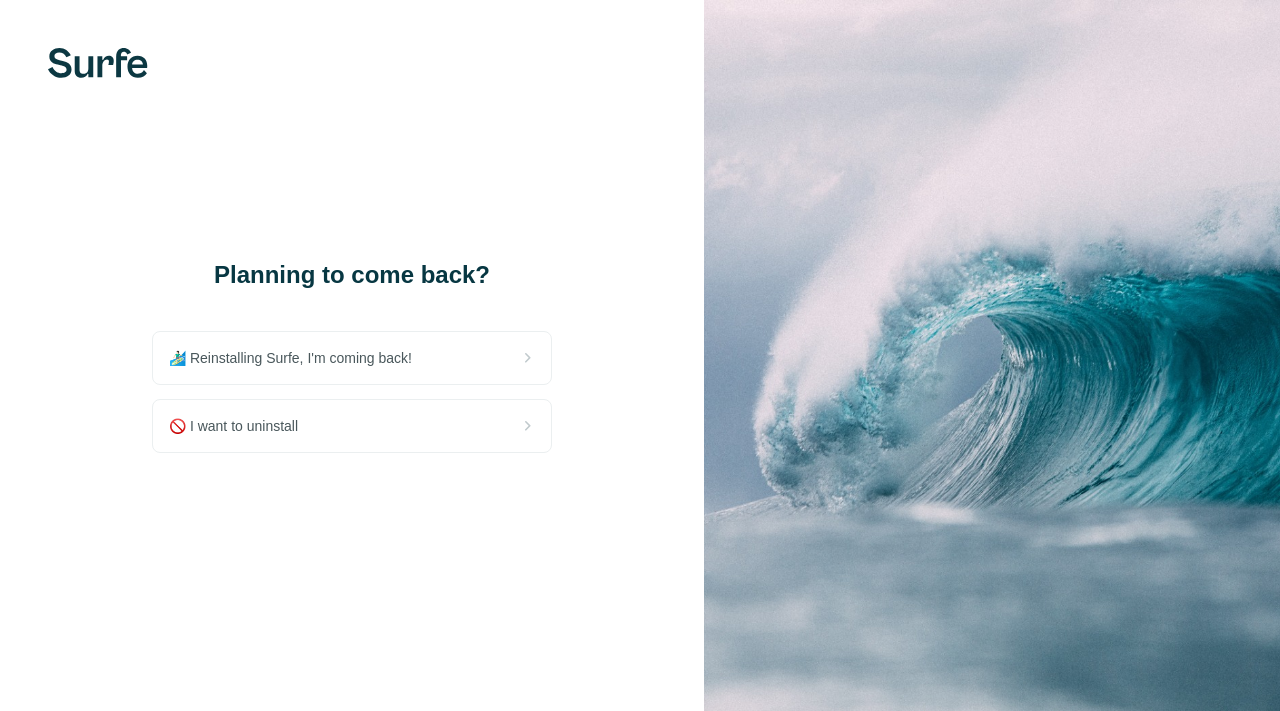 scroll, scrollTop: 0, scrollLeft: 0, axis: both 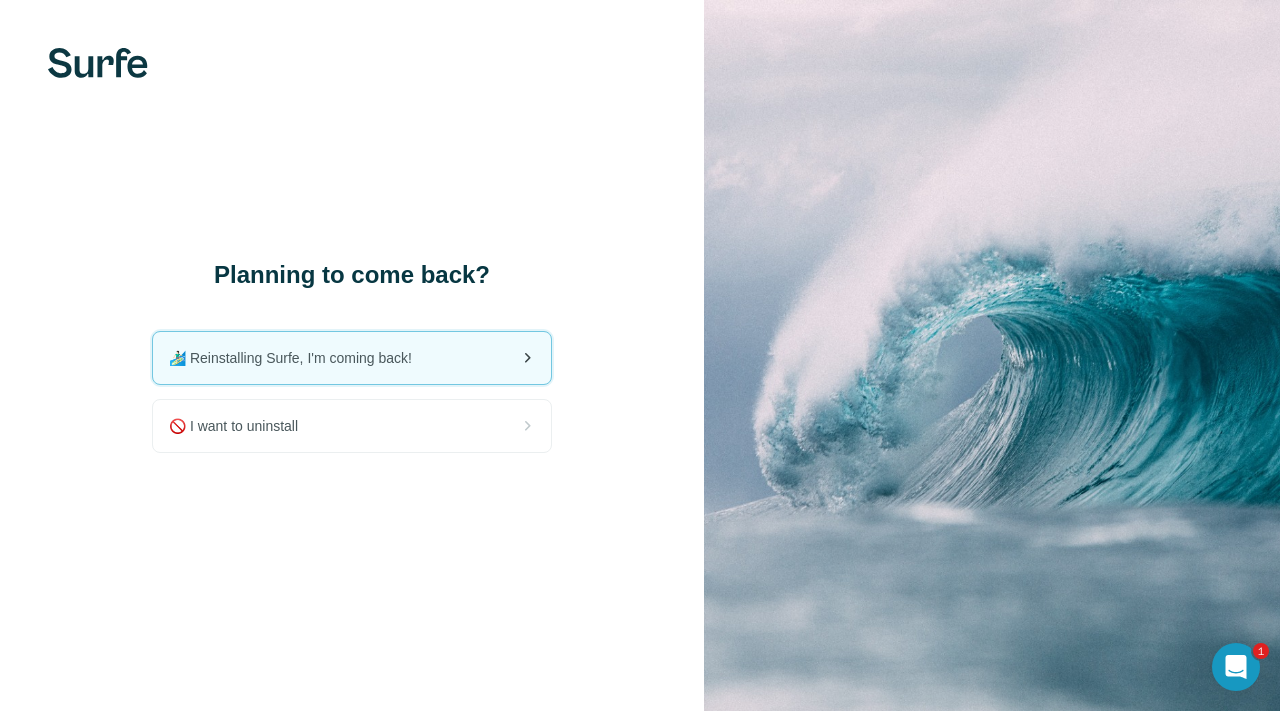 click on "🏄🏻‍♂️ Reinstalling Surfe, I'm coming back!" at bounding box center [298, 358] 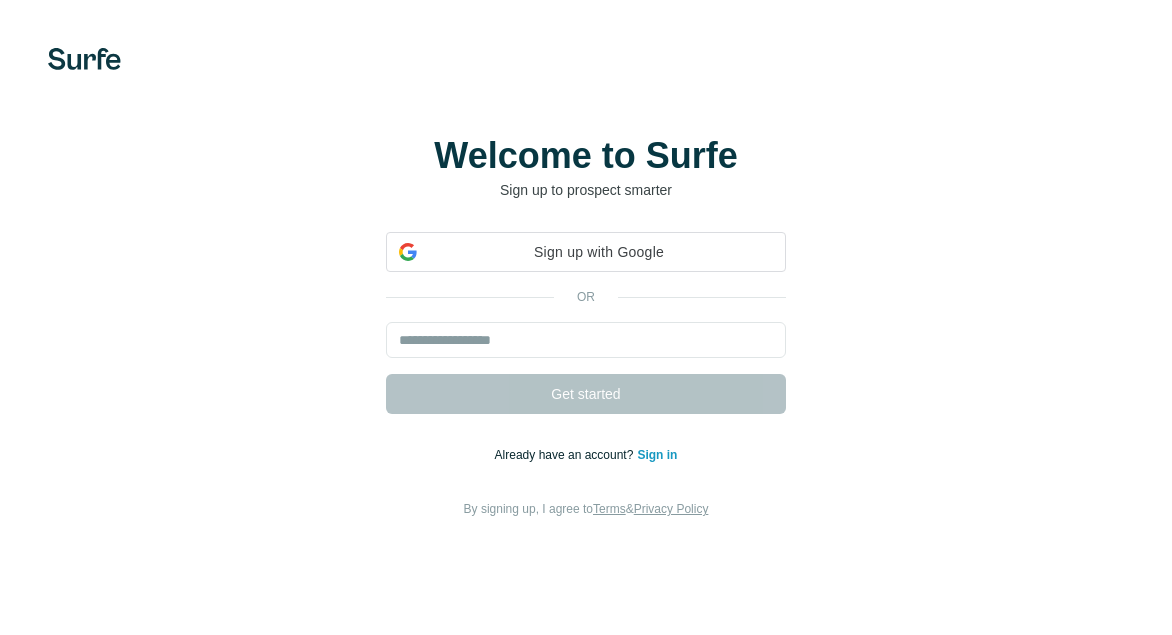 scroll, scrollTop: 0, scrollLeft: 0, axis: both 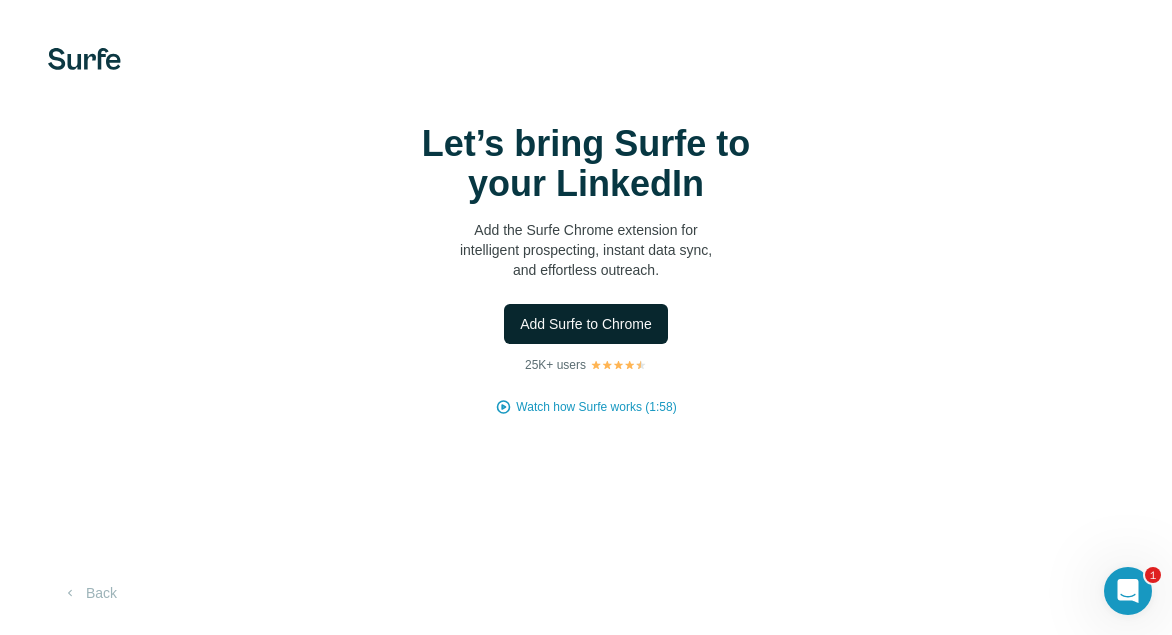 click on "Add Surfe to Chrome" at bounding box center [586, 324] 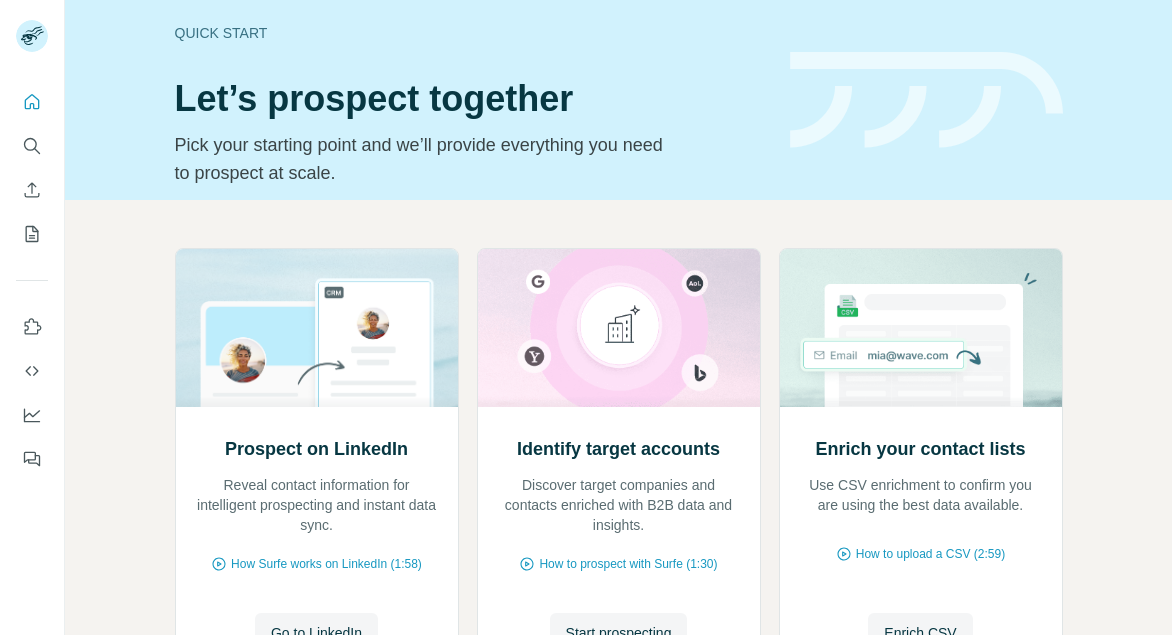 scroll, scrollTop: 0, scrollLeft: 0, axis: both 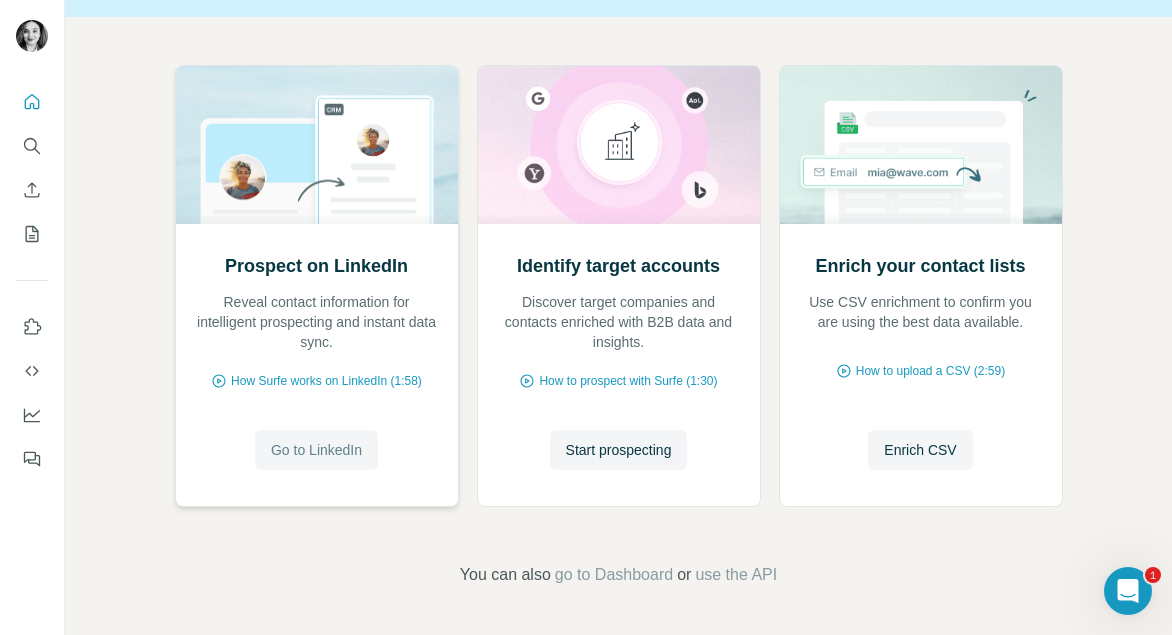 click on "Go to LinkedIn" at bounding box center (316, 450) 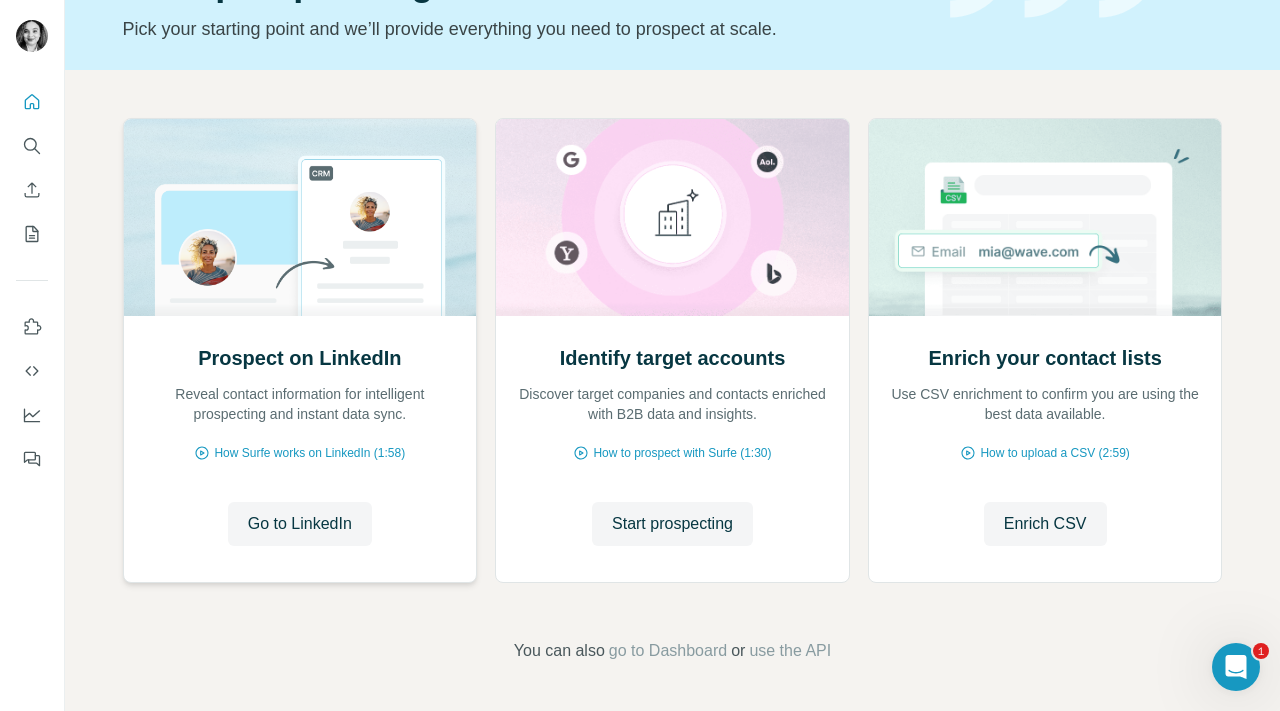 scroll, scrollTop: 130, scrollLeft: 0, axis: vertical 